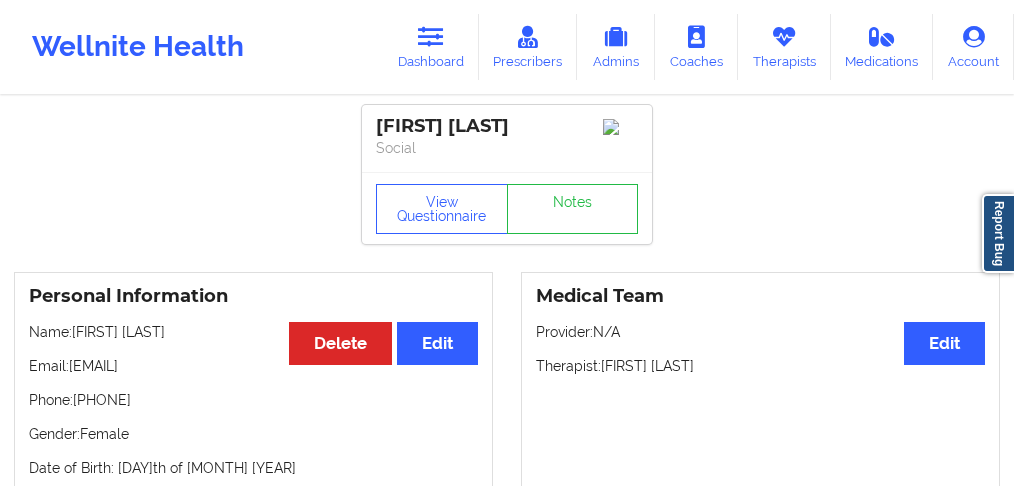 scroll, scrollTop: 168, scrollLeft: 0, axis: vertical 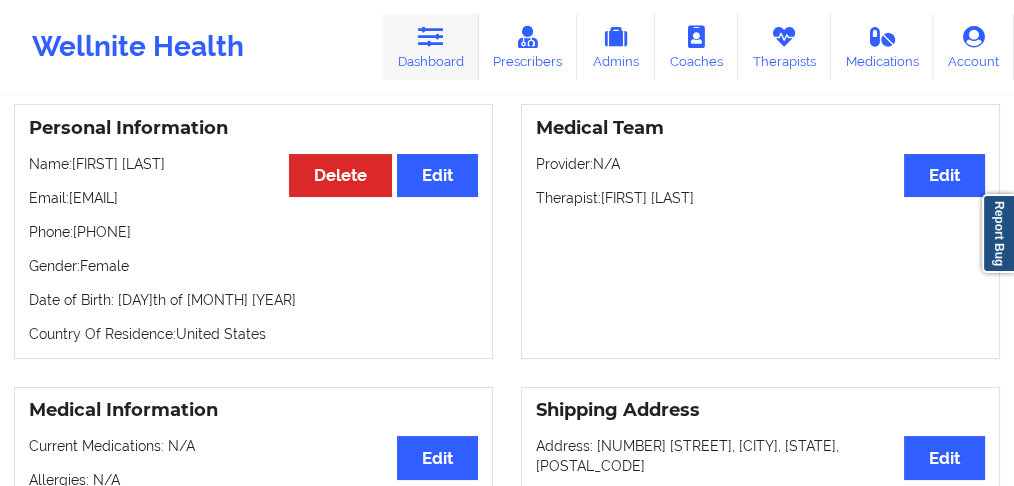click on "Dashboard" at bounding box center (431, 47) 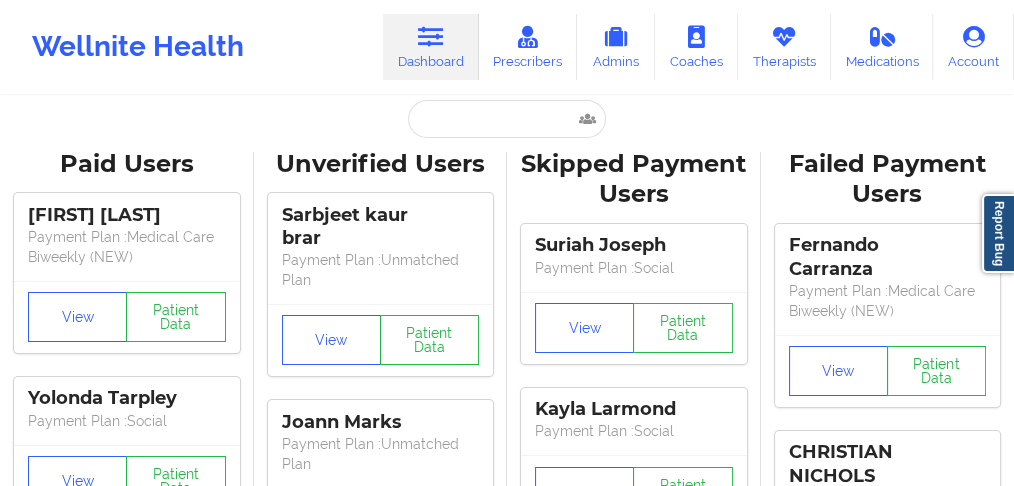 scroll, scrollTop: 0, scrollLeft: 0, axis: both 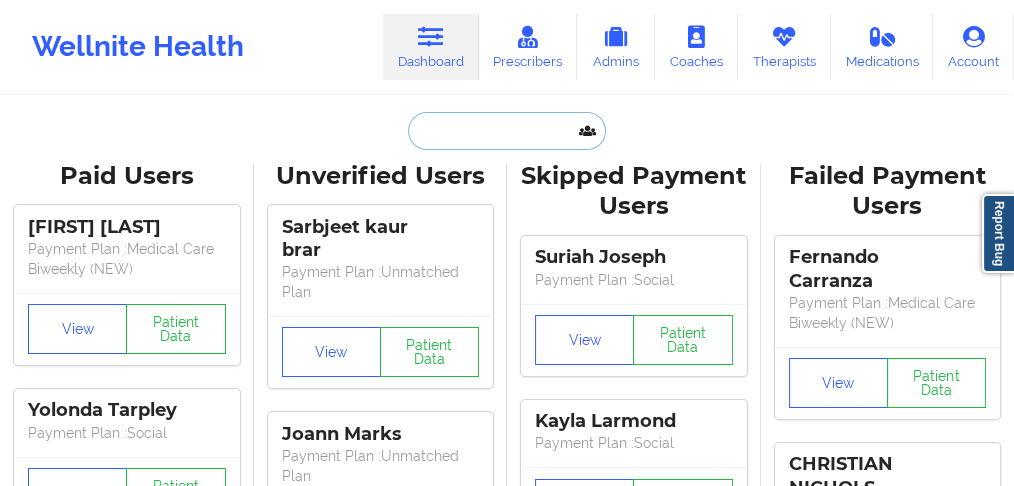 click at bounding box center (507, 131) 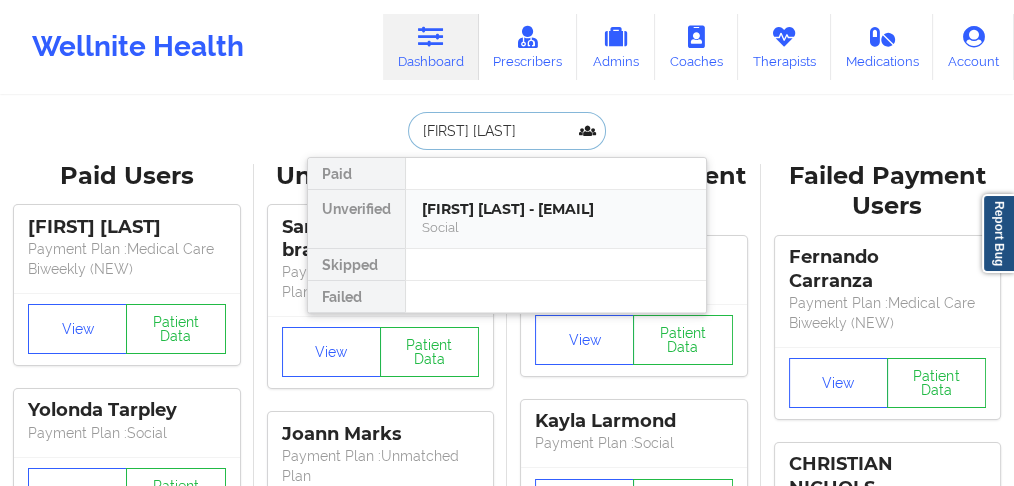 click on "[FIRST] [LAST] - [EMAIL]" at bounding box center [556, 209] 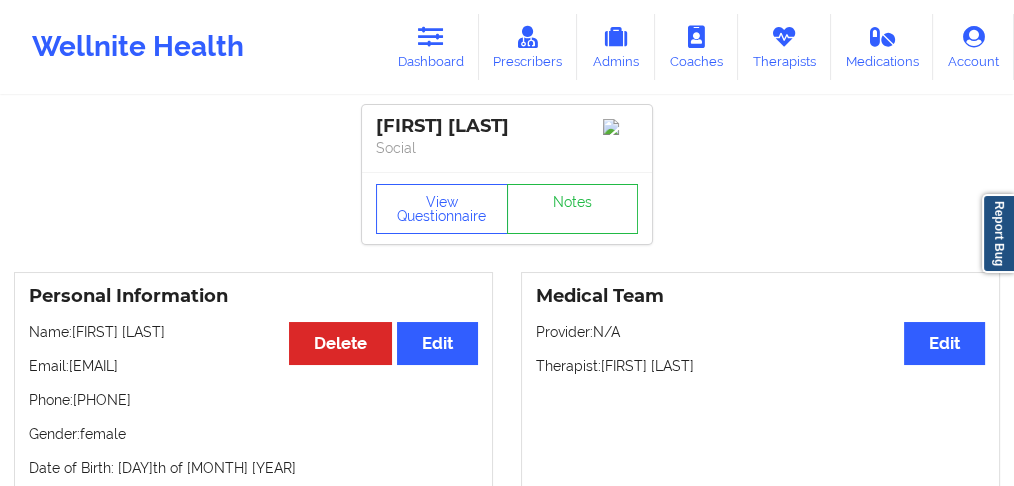 drag, startPoint x: 177, startPoint y: 418, endPoint x: 80, endPoint y: 424, distance: 97.18539 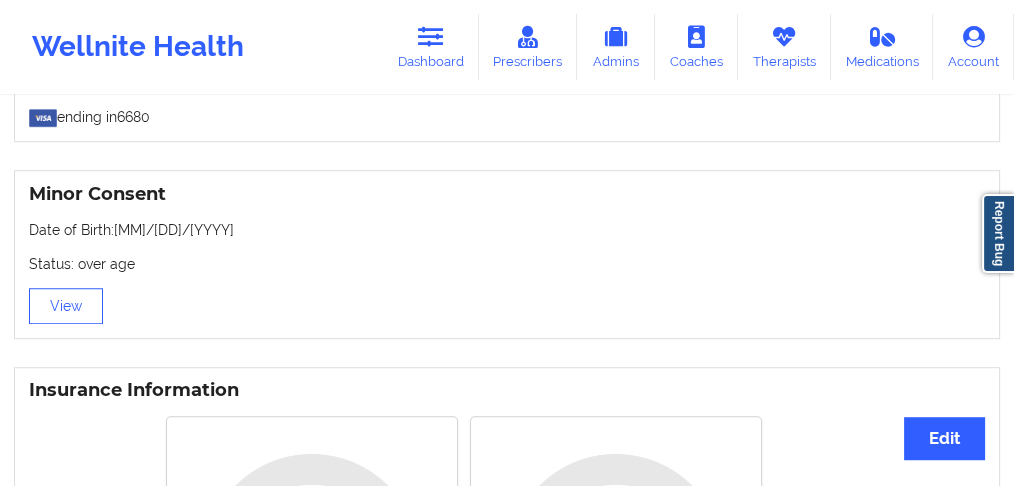 scroll, scrollTop: 1149, scrollLeft: 0, axis: vertical 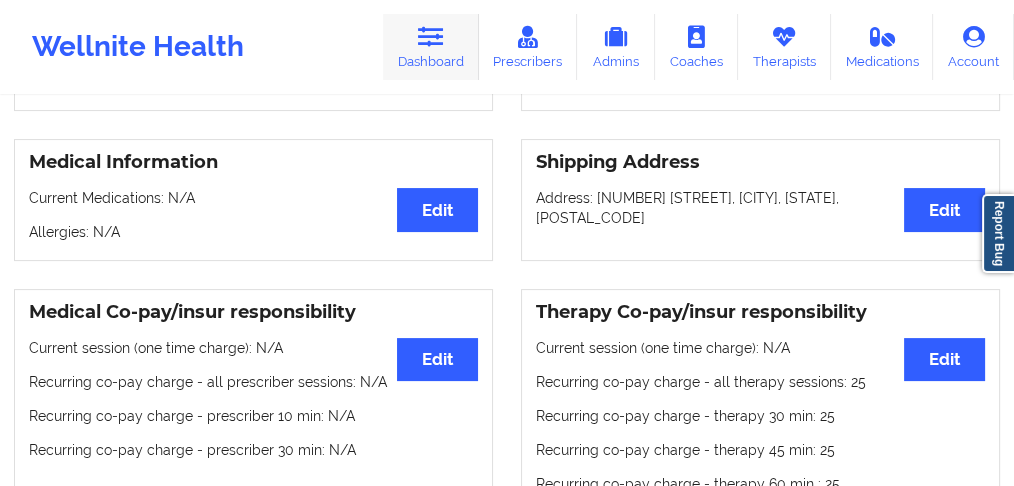 click at bounding box center (431, 37) 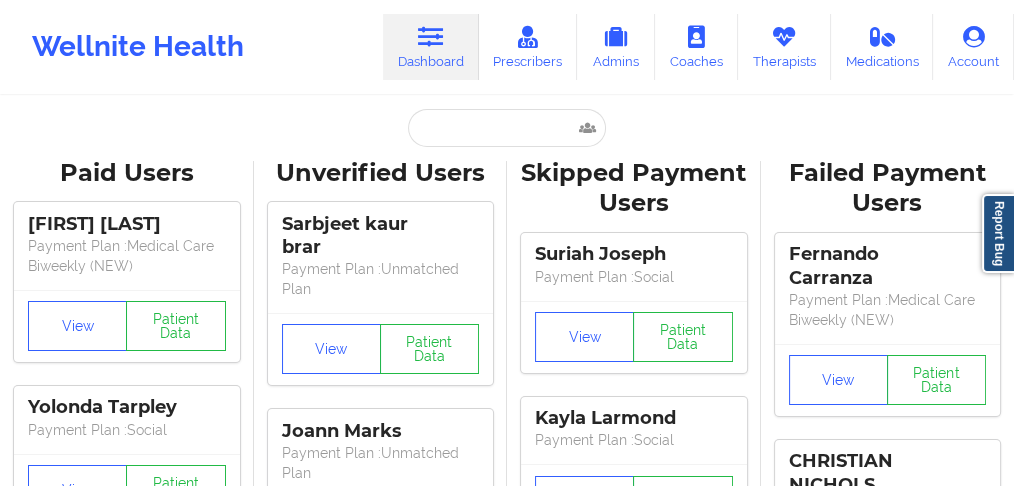 scroll, scrollTop: 0, scrollLeft: 0, axis: both 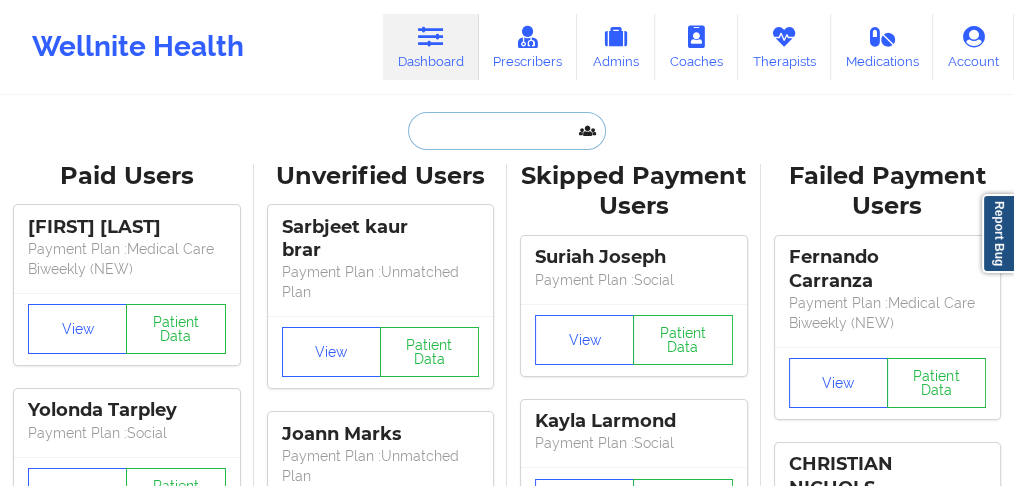 click at bounding box center (507, 131) 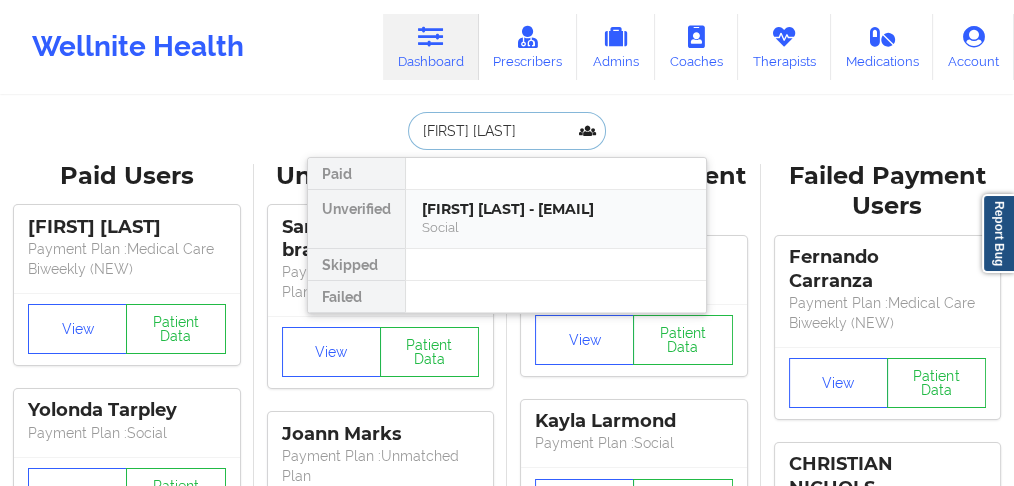 click on "[FIRST] [LAST] - [EMAIL]" at bounding box center (556, 209) 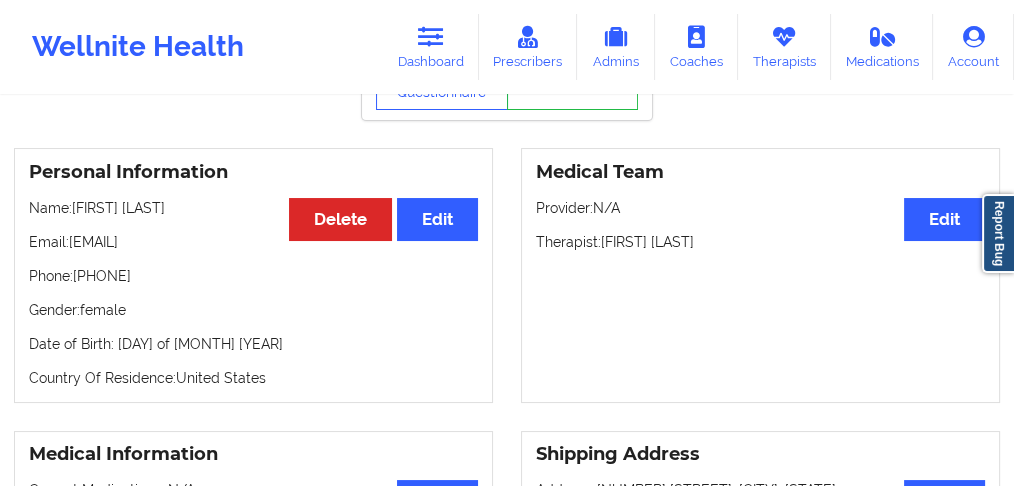 scroll, scrollTop: 133, scrollLeft: 0, axis: vertical 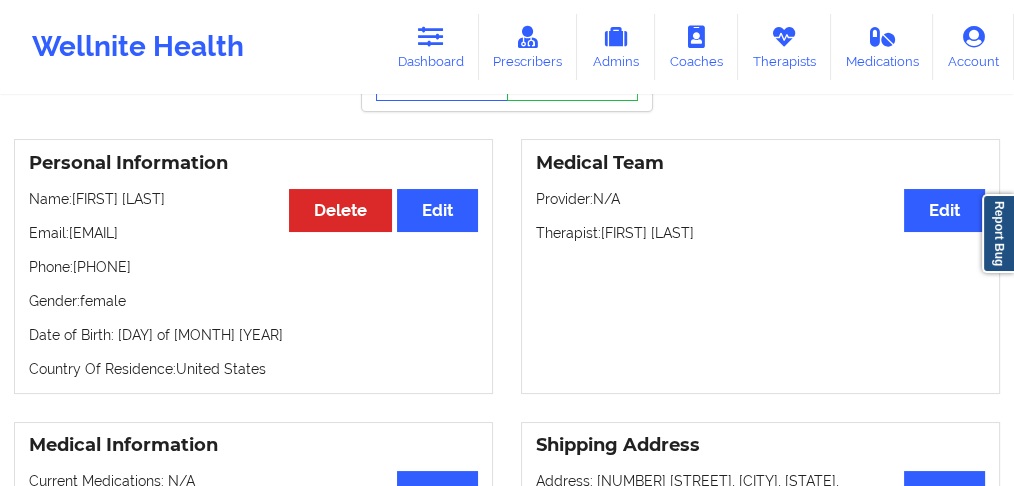 drag, startPoint x: 150, startPoint y: 266, endPoint x: 81, endPoint y: 278, distance: 70.035706 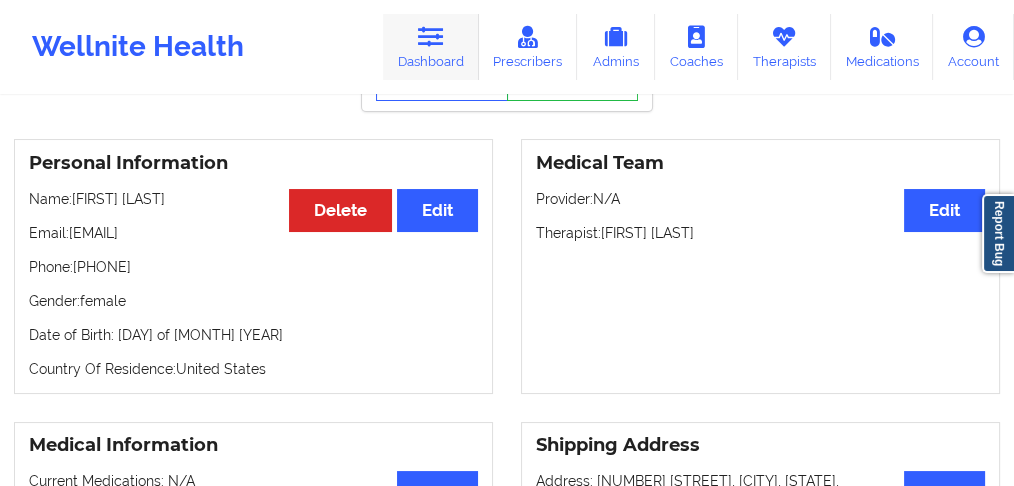 click on "Dashboard" at bounding box center [431, 47] 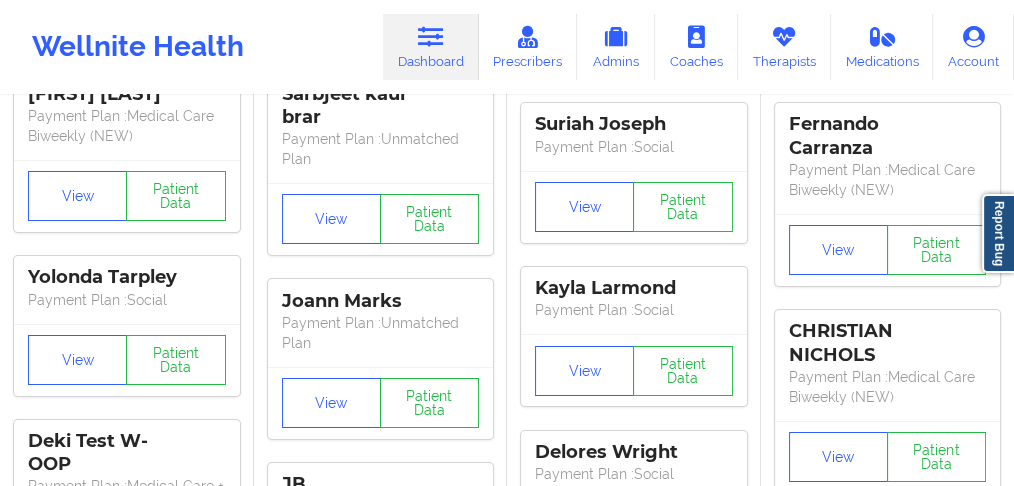 scroll, scrollTop: 0, scrollLeft: 0, axis: both 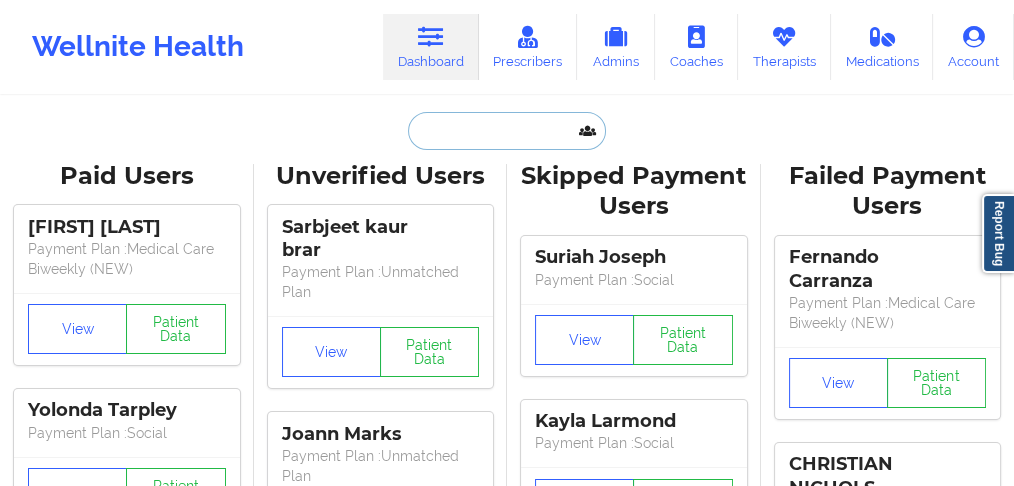 click at bounding box center (507, 131) 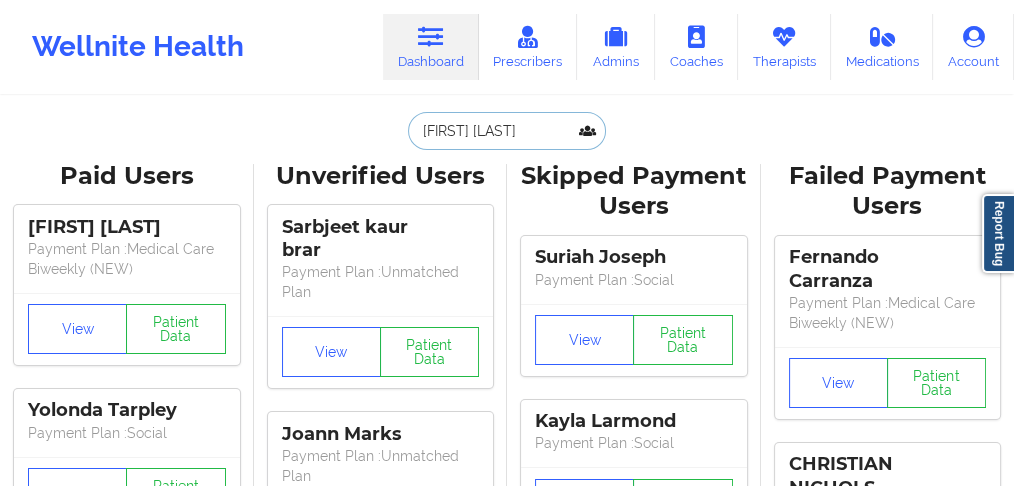 scroll, scrollTop: 0, scrollLeft: 13, axis: horizontal 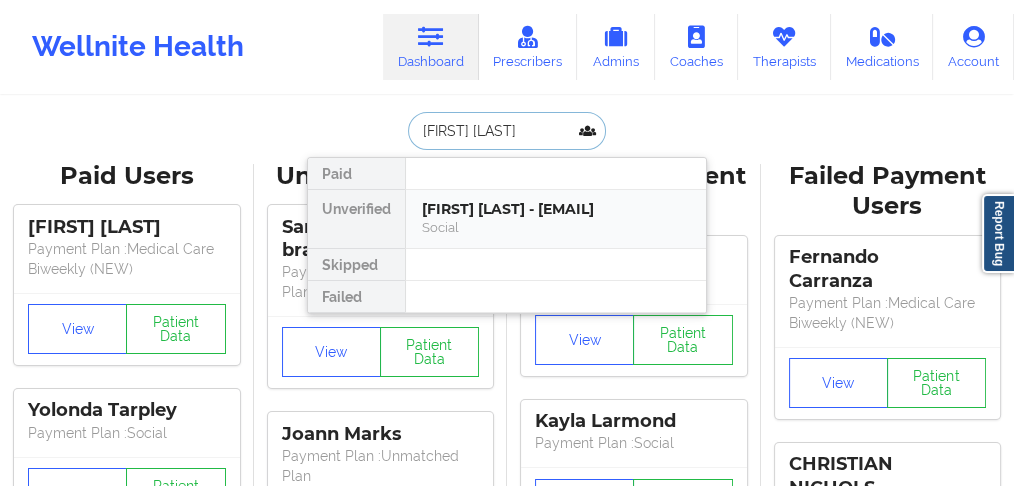 click on "[FIRST] [LAST] - [EMAIL]" at bounding box center (556, 209) 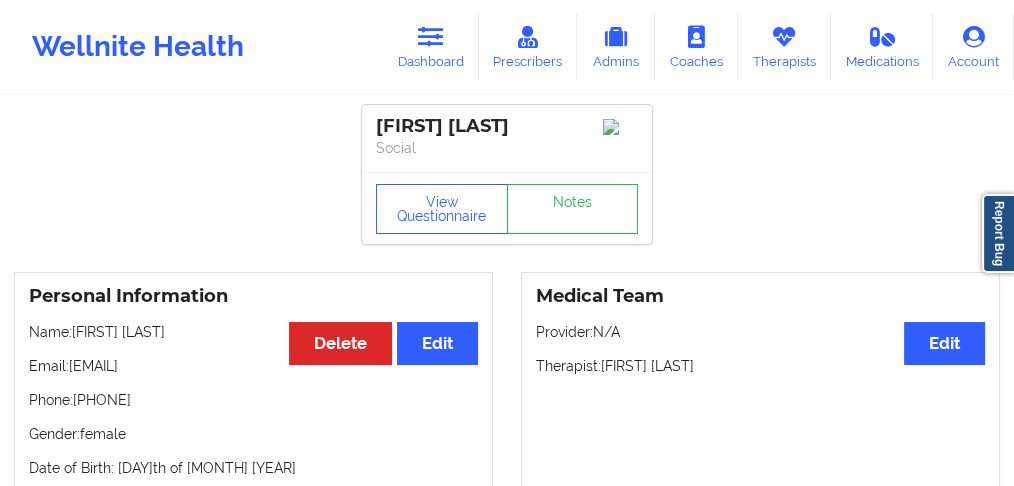 drag, startPoint x: 187, startPoint y: 418, endPoint x: 96, endPoint y: 415, distance: 91.04944 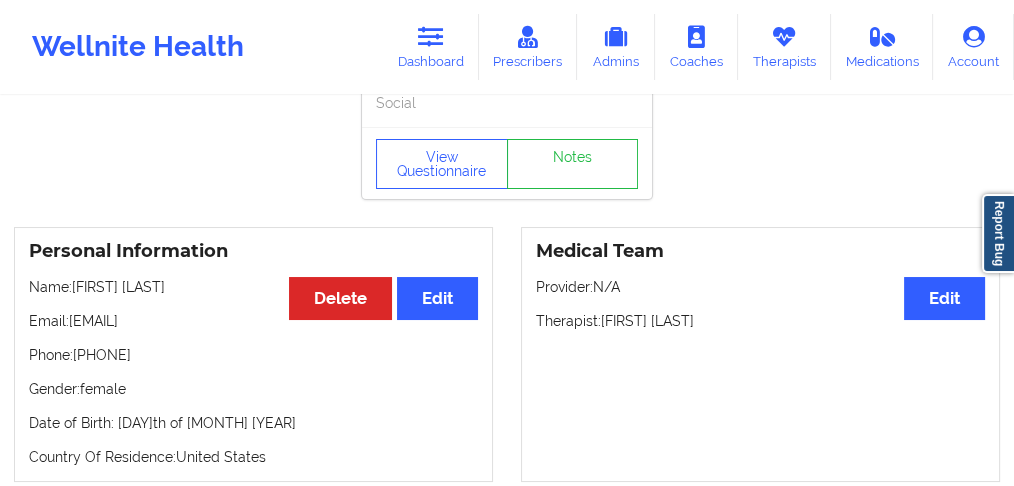 scroll, scrollTop: 66, scrollLeft: 0, axis: vertical 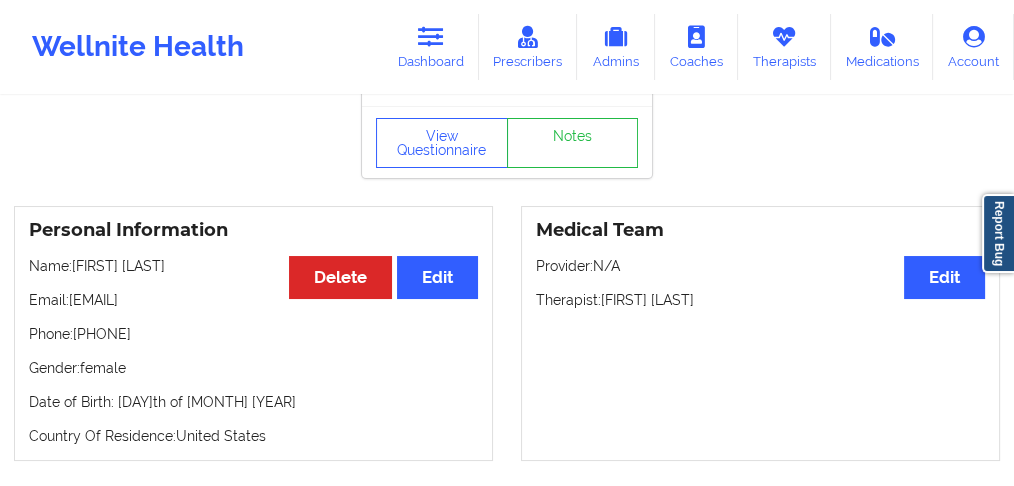 click on "Personal Information Edit Delete Name:  [FIRST] [LAST] Email:  [EMAIL] Phone:  [PHONE] Gender:  female Date of Birth:   [DAY]th of [MONTH] [YEAR] Country Of Residence: United States" at bounding box center [253, 333] 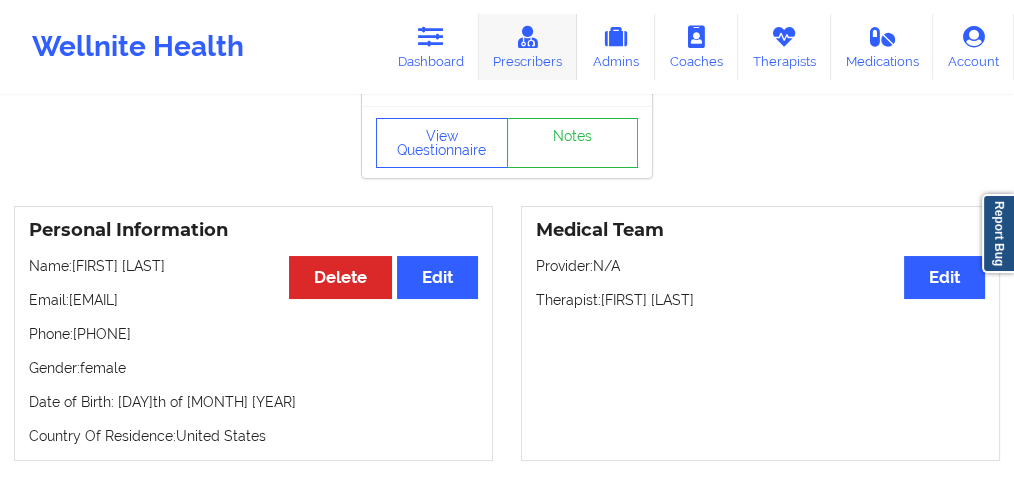 copy on "[EMAIL]" 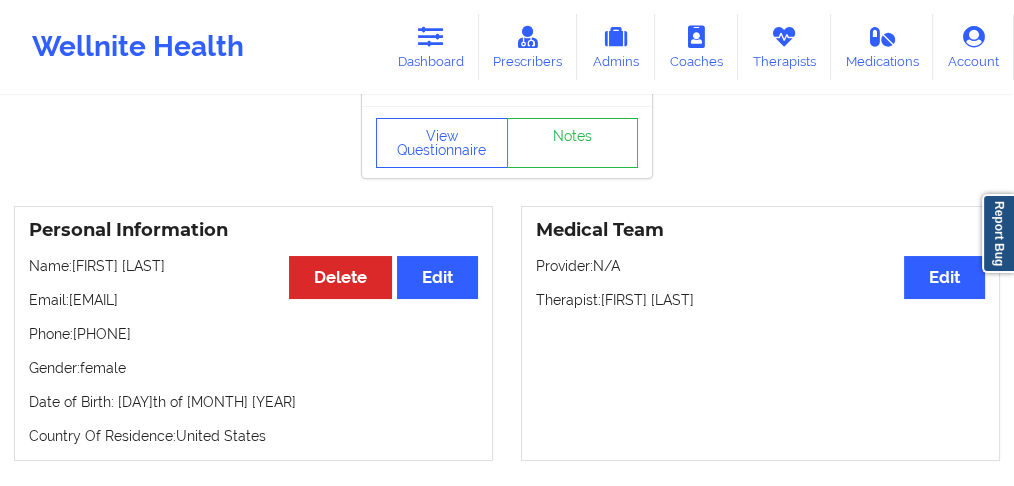 drag, startPoint x: 190, startPoint y: 354, endPoint x: 82, endPoint y: 357, distance: 108.04166 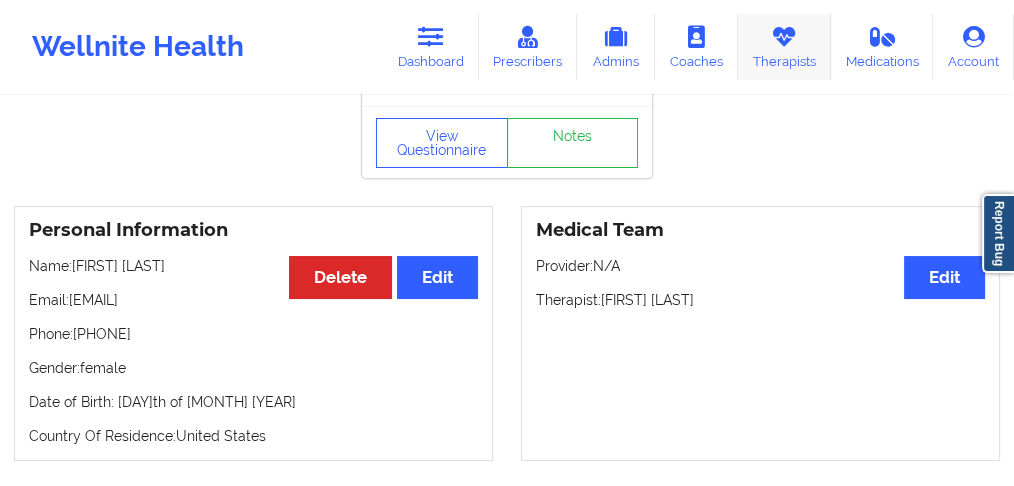 copy on "[PHONE]" 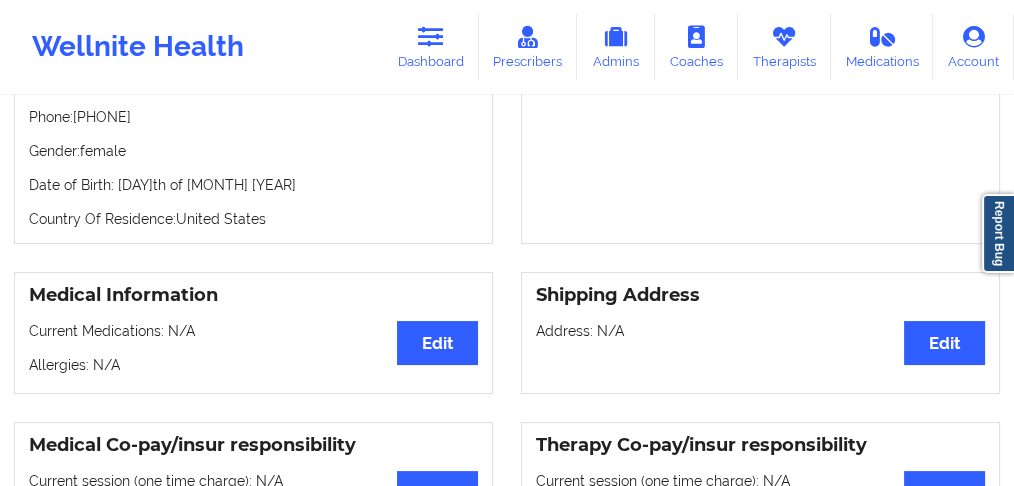 scroll, scrollTop: 200, scrollLeft: 0, axis: vertical 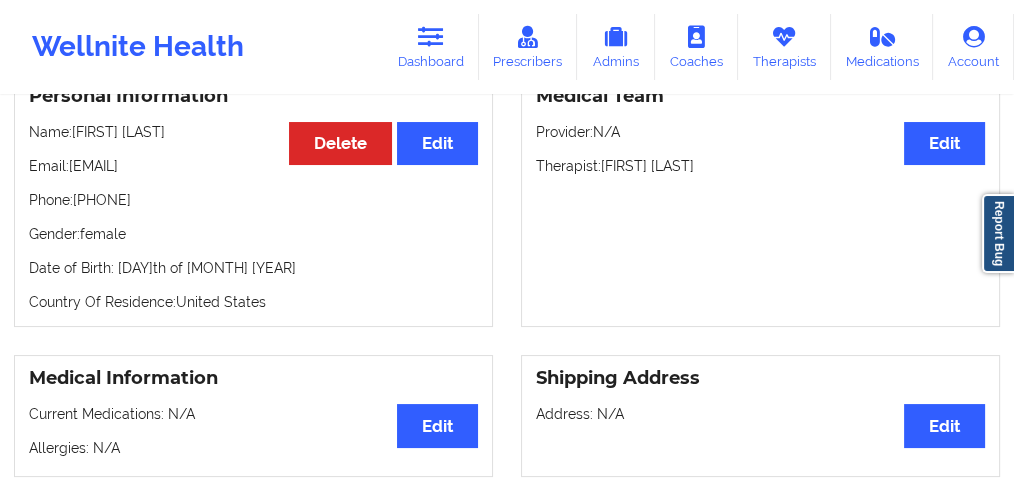 click on "Phone:  [PHONE]" at bounding box center [253, 200] 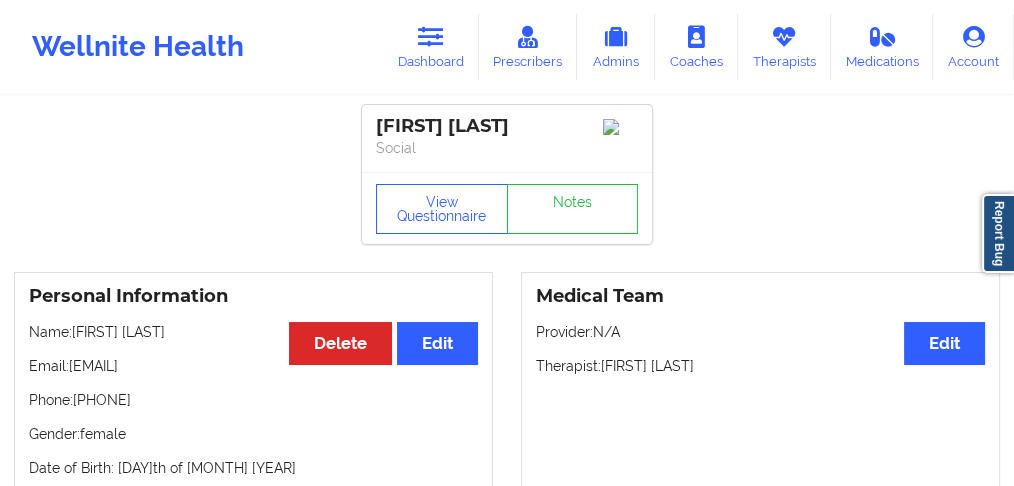scroll, scrollTop: 0, scrollLeft: 0, axis: both 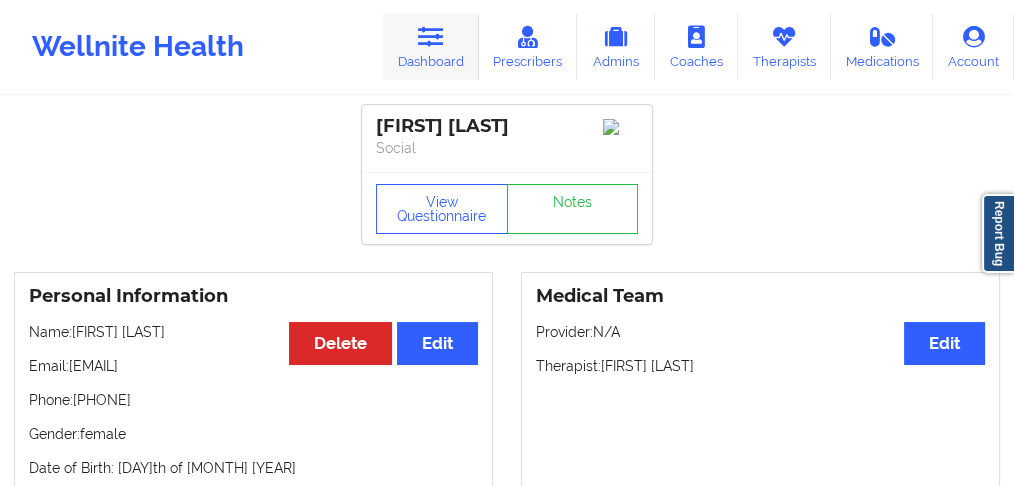 click on "Dashboard" at bounding box center (431, 47) 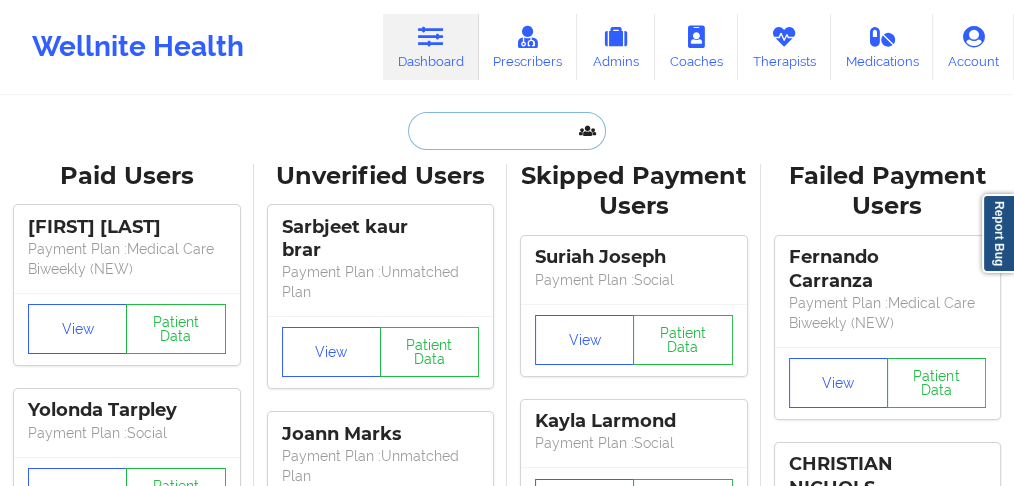 click at bounding box center (507, 131) 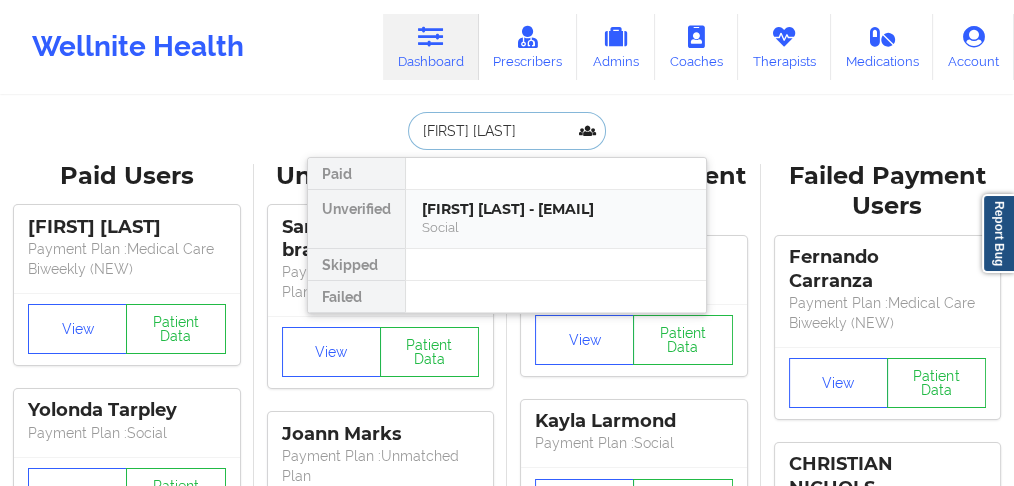 click on "Social" at bounding box center [556, 227] 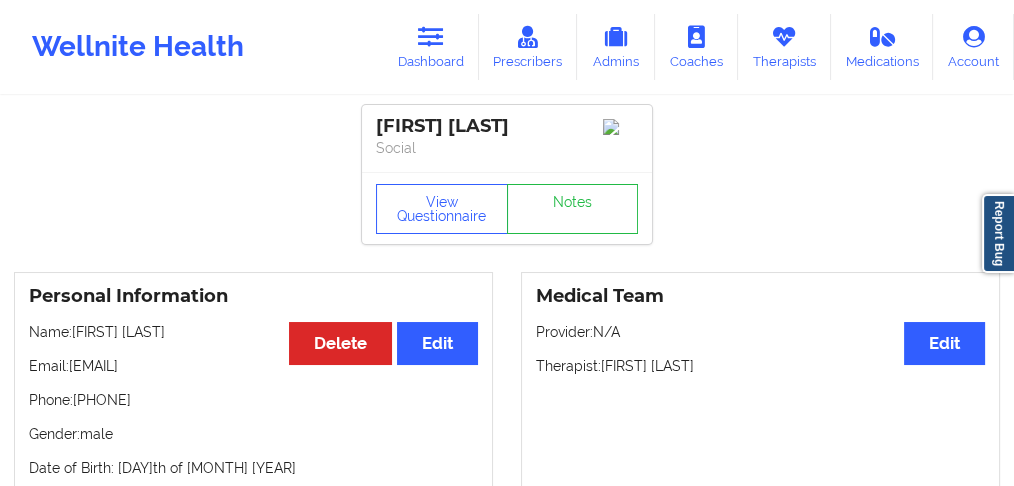 drag, startPoint x: 191, startPoint y: 407, endPoint x: 83, endPoint y: 404, distance: 108.04166 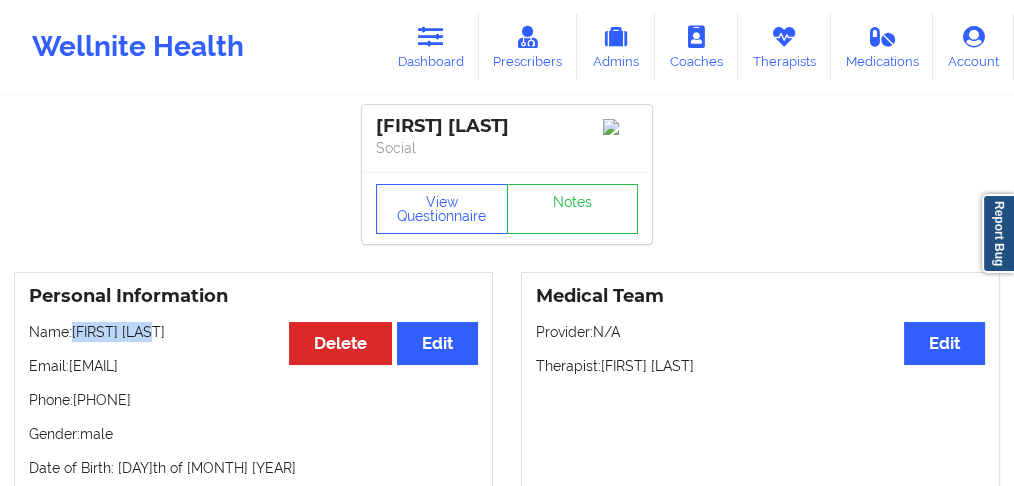 drag, startPoint x: 148, startPoint y: 338, endPoint x: 450, endPoint y: 182, distance: 339.91174 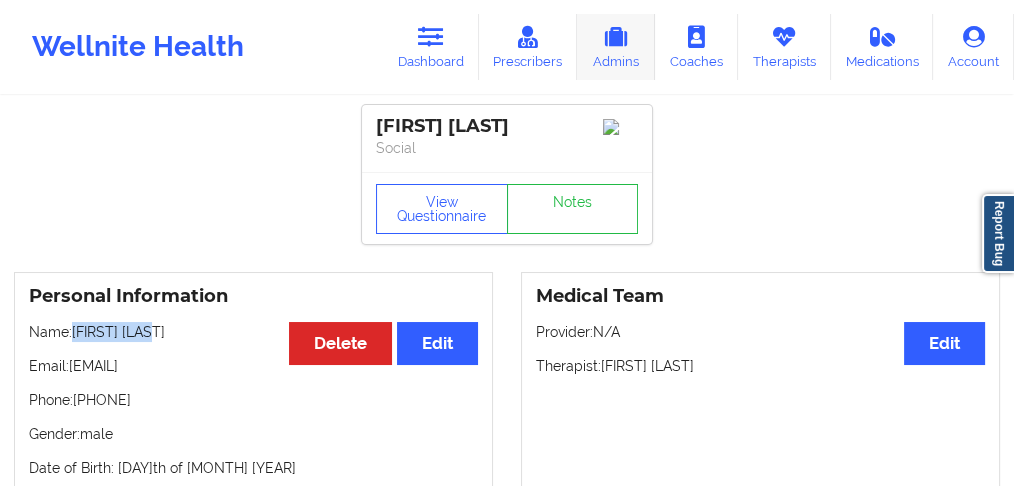 copy on "[FIRST] [LAST]" 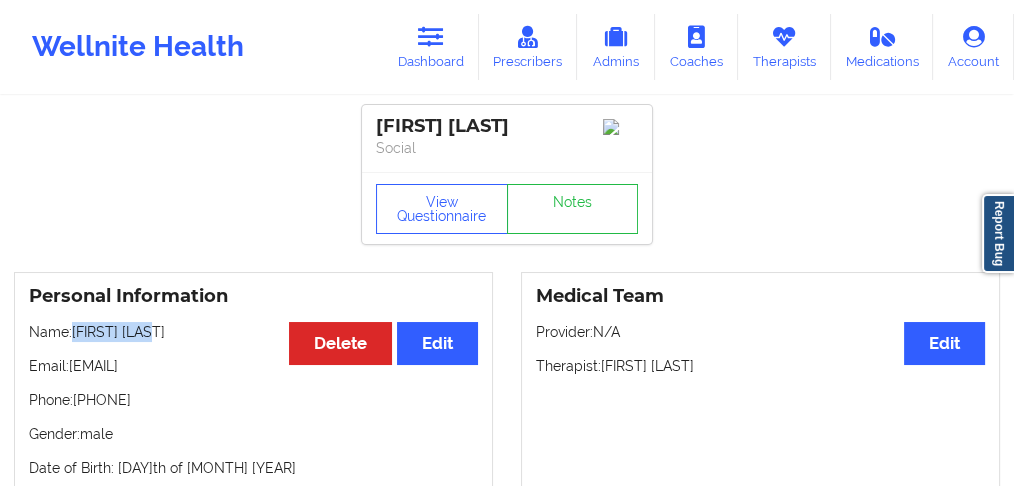 drag, startPoint x: 192, startPoint y: 409, endPoint x: 347, endPoint y: 270, distance: 208.19702 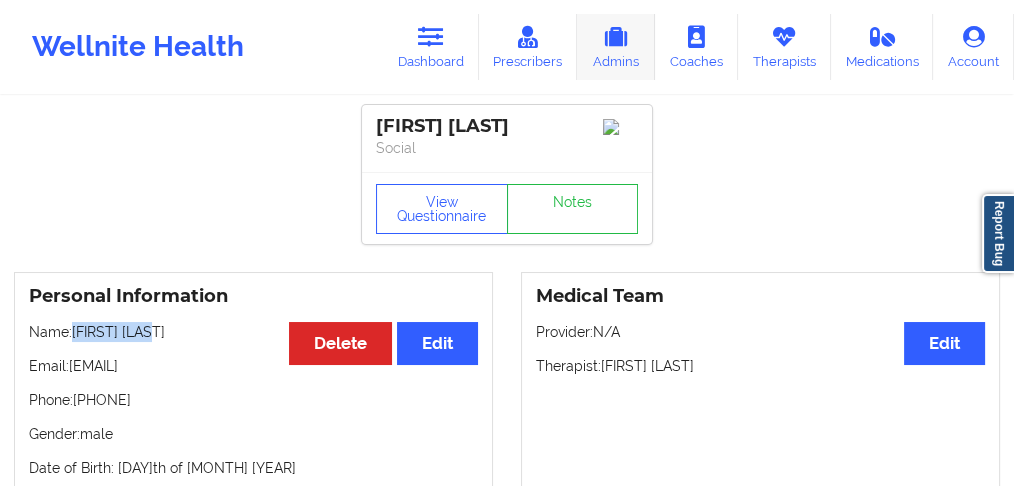 copy on "[PHONE]" 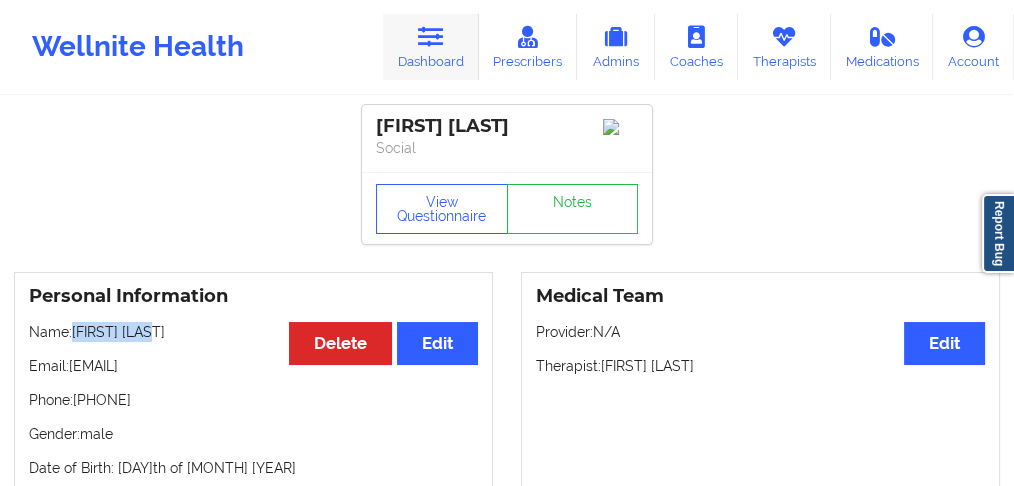 click at bounding box center (431, 37) 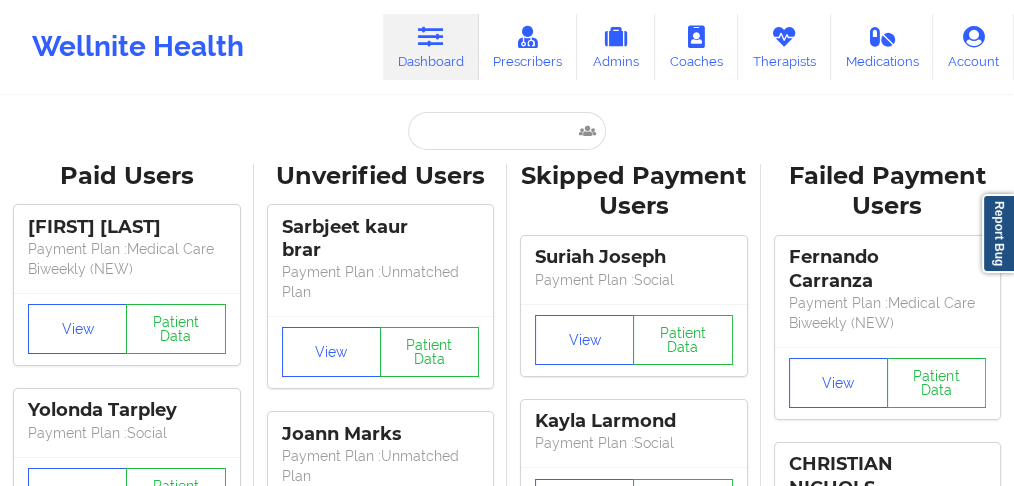 click on "Paid Unverified [FIRST] [LAST] - [EMAIL] Social Skipped Failed Paid Users [FIRST] [LAST] Payment Plan :  Medical Care Biweekly (NEW) View Patient Data [FIRST] [LAST]  Payment Plan :  Social View Patient Data [FIRST] [LAST] W-OOP Payment Plan :  Medical Care + Therapy Monthly (NEW) View Patient Data [FIRST] [LAST] Payment Plan :  Social View Patient Data [FIRST] [LAST] Digital Practice Member  View Patient Data [FIRST] [LAST] Payment Plan :  Social View Patient Data ⟨ 1 2 3 ⟩ Unverified Users [FIRST] [LAST] Payment Plan :  Unmatched Plan View Patient Data [FIRST] [LAST] Payment Plan :  Unmatched Plan View Patient Data [FIRST] [LAST] Payment Plan :  Unmatched Plan View Patient Data [FIRST] [LAST] Payment Plan :  Unmatched Plan View Patient Data [FIRST] [LAST] Payment Plan :  Unmatched Plan View Patient Data [FIRST] [LAST] Payment Plan :  Unmatched Plan View Patient Data [FIRST] [LAST] Digital Practice Member  (In-Network) View Patient Data [FIRST] [LAST] Digital Practice Member  (In-Network) View" at bounding box center [507, 2953] 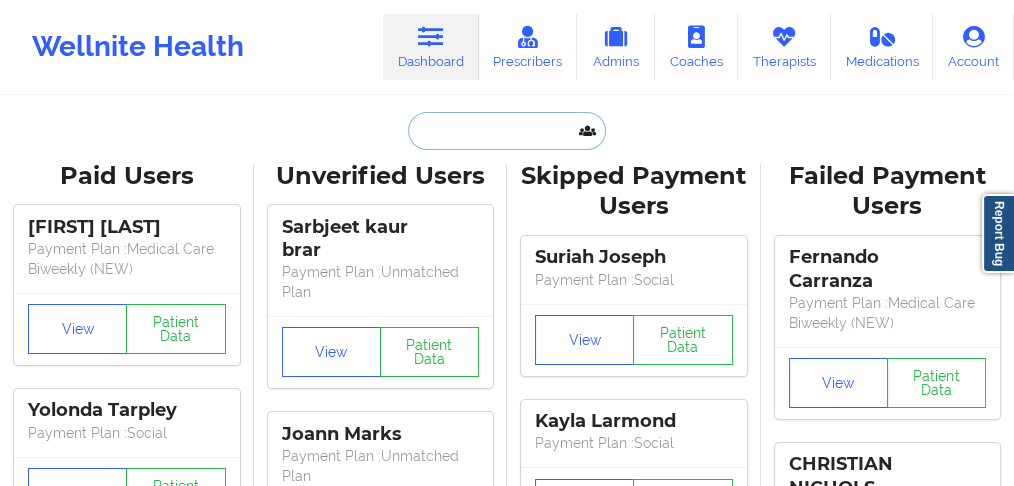 click at bounding box center (507, 131) 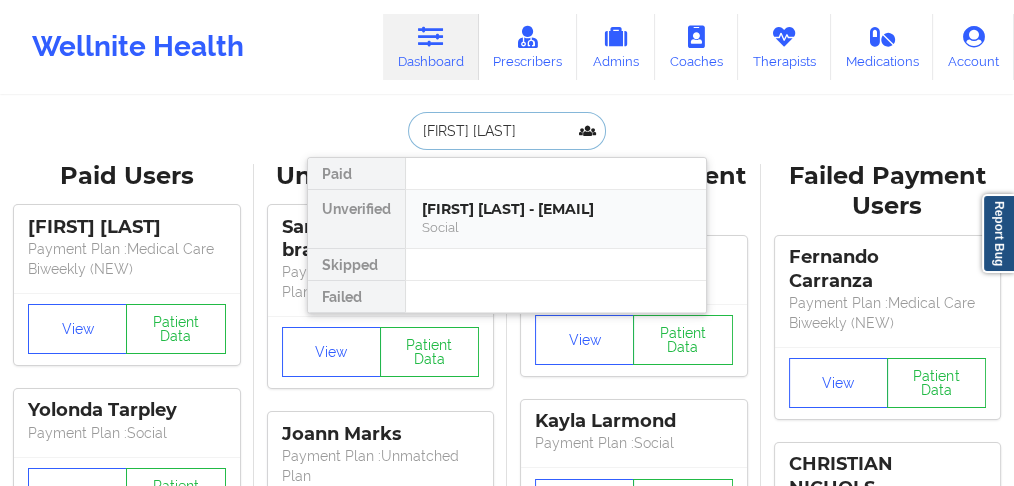 click on "[FIRST] [LAST]  - [EMAIL]" at bounding box center (556, 209) 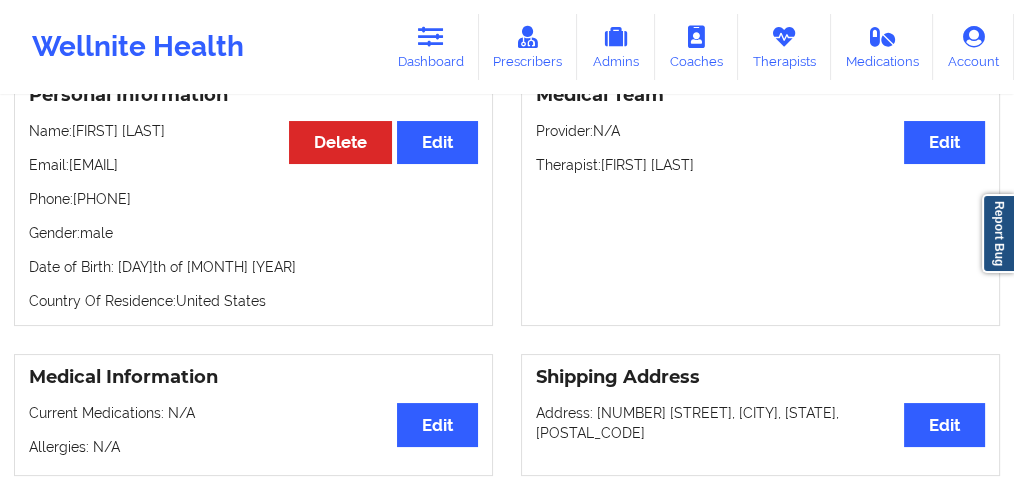 scroll, scrollTop: 133, scrollLeft: 0, axis: vertical 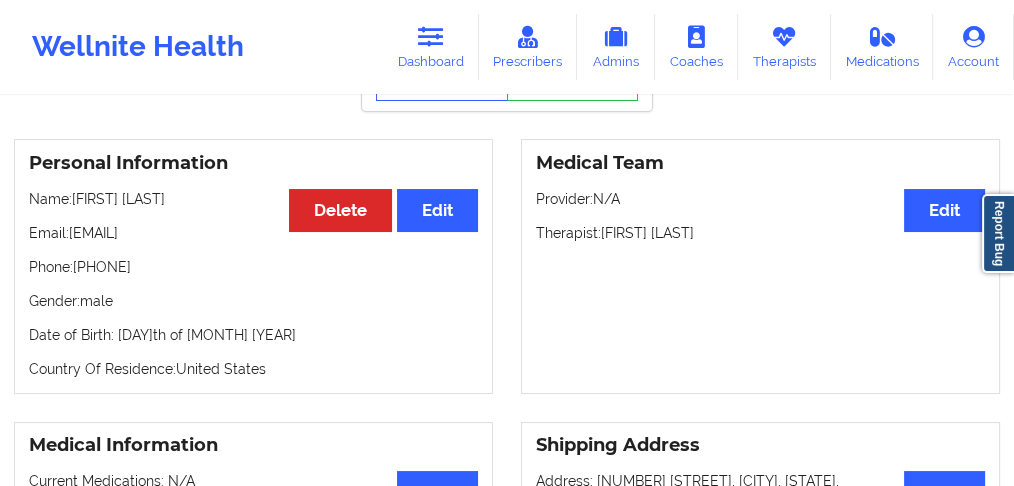 drag, startPoint x: 224, startPoint y: 196, endPoint x: 116, endPoint y: 159, distance: 114.16216 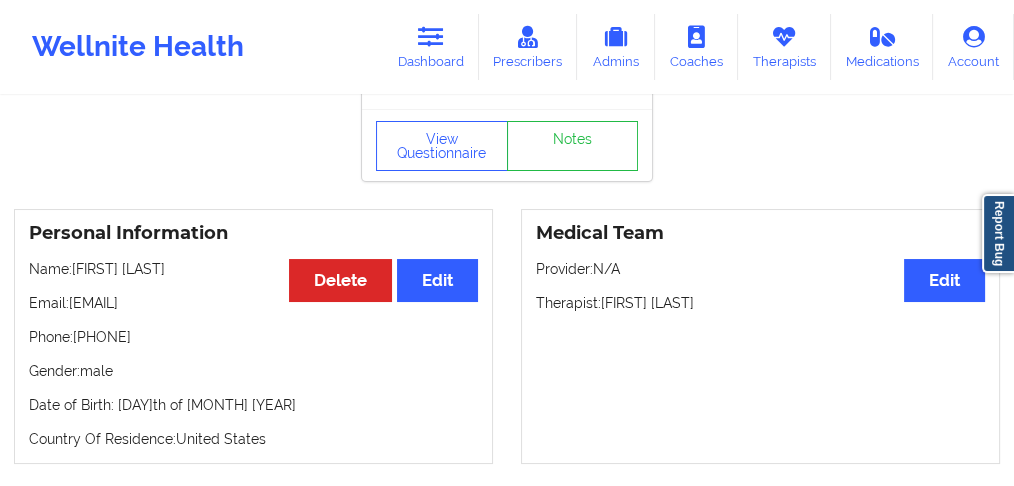 scroll, scrollTop: 0, scrollLeft: 0, axis: both 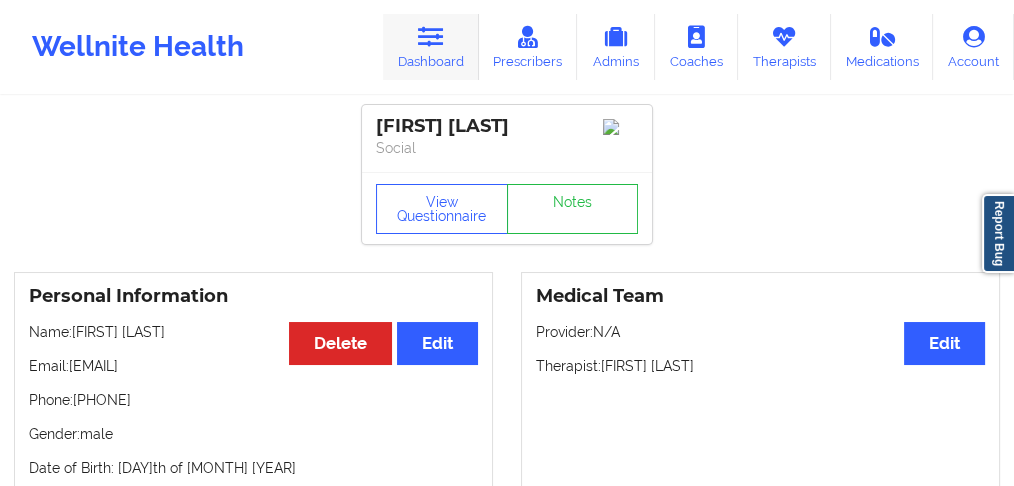 click on "Dashboard" at bounding box center [431, 47] 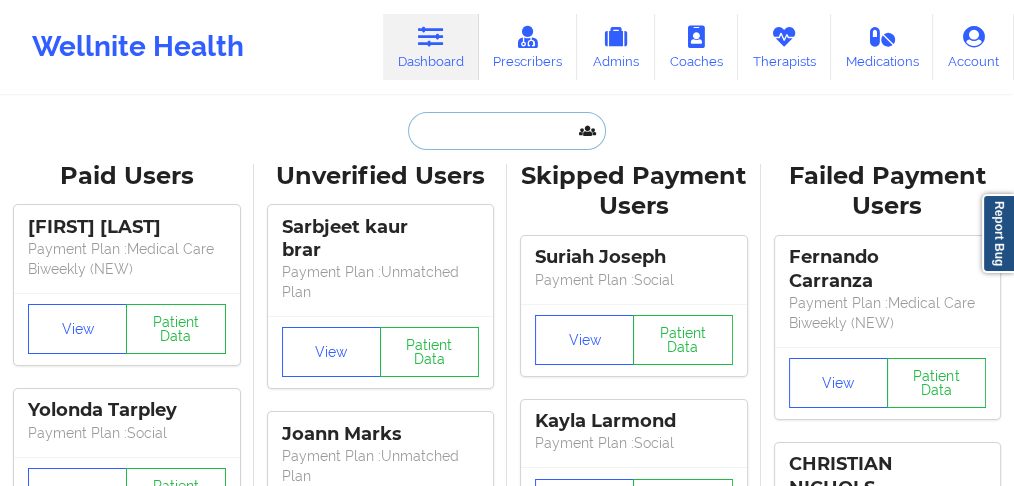 click at bounding box center (507, 131) 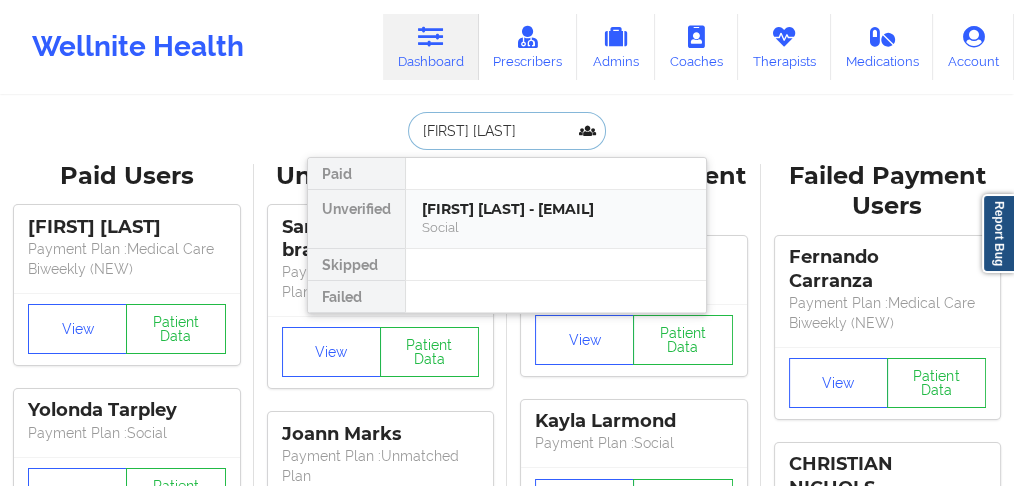 click on "Social" at bounding box center (556, 227) 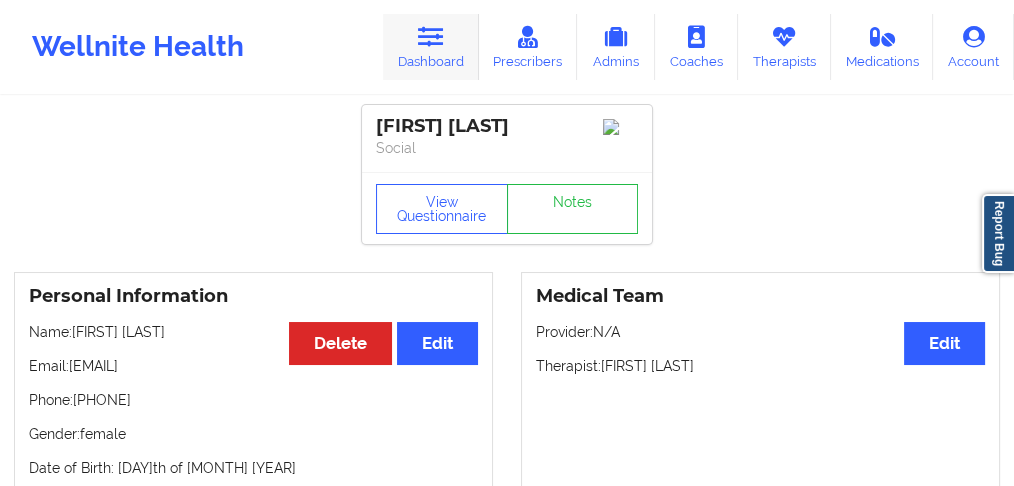 click on "Dashboard" at bounding box center [431, 47] 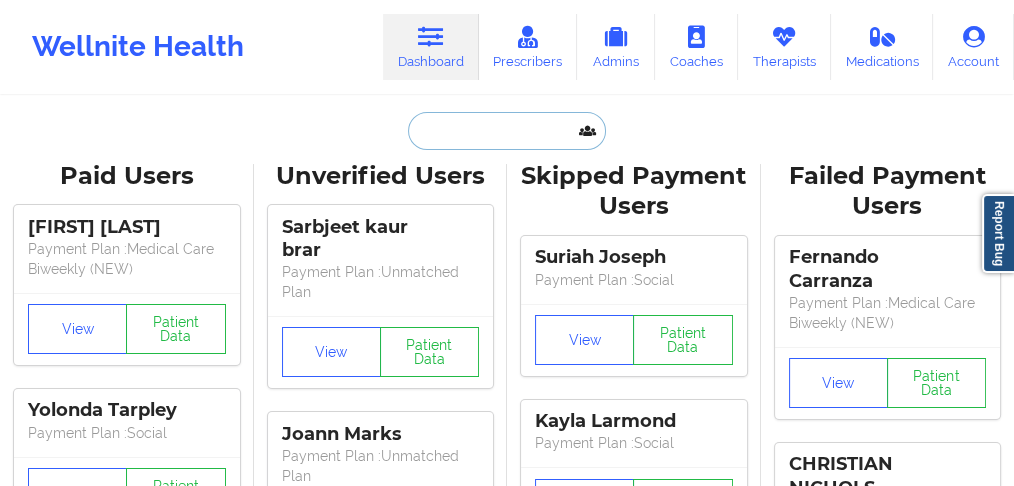 click at bounding box center [507, 131] 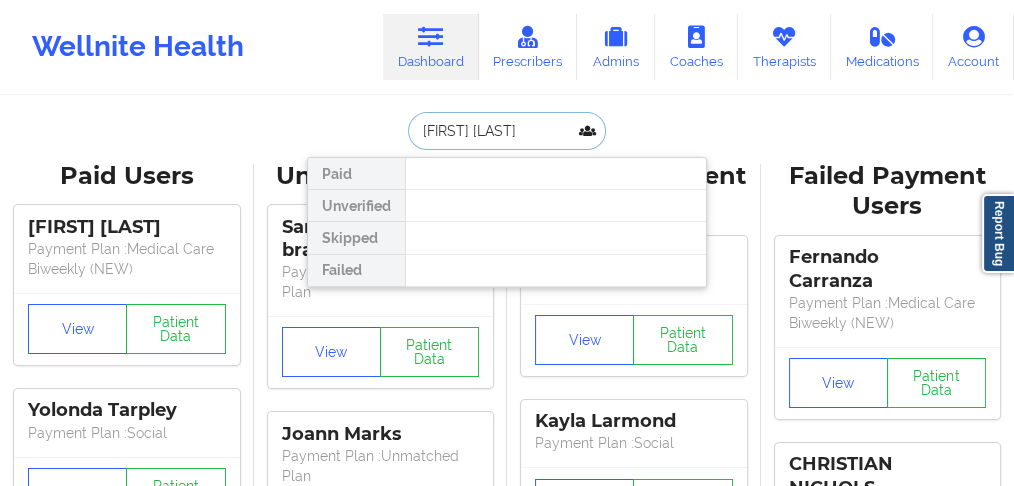 drag, startPoint x: 528, startPoint y: 129, endPoint x: 458, endPoint y: 129, distance: 70 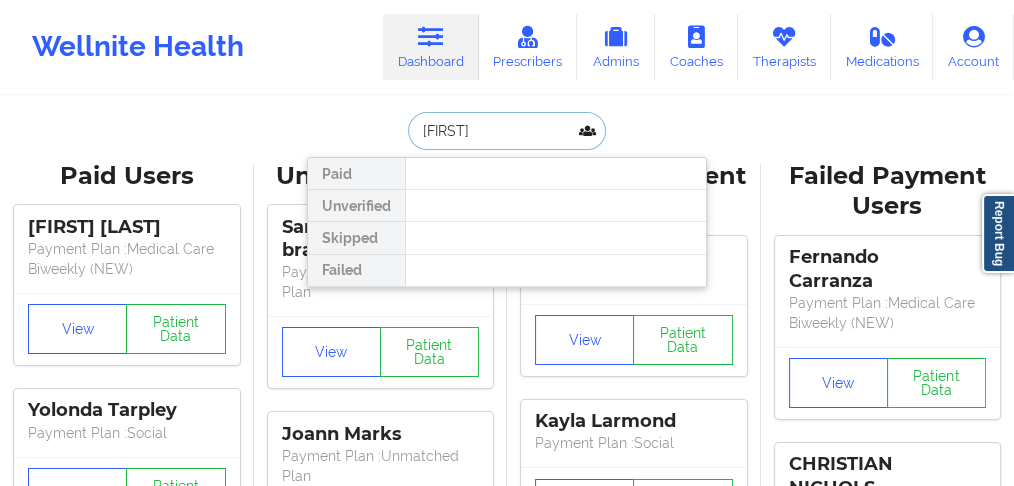 type on "[FIRST]" 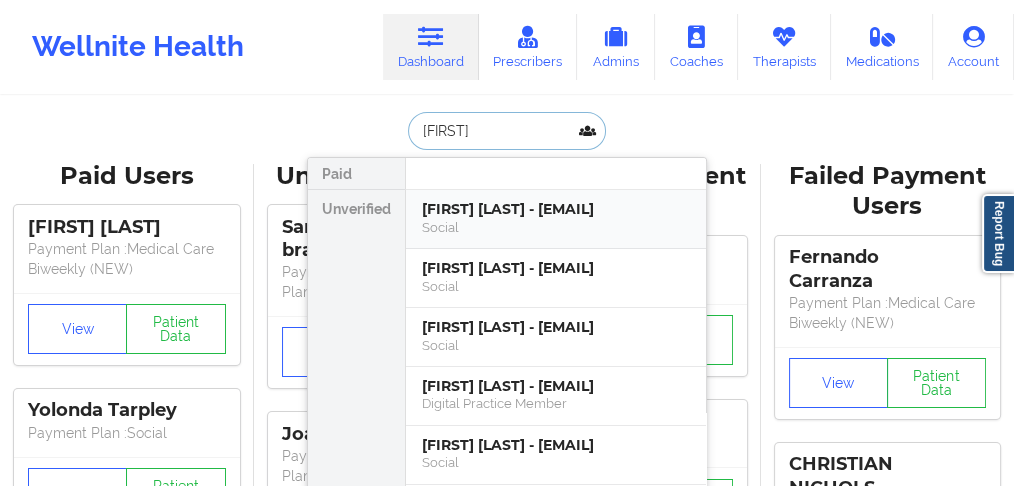 click on "[FIRST] [LAST] - [EMAIL]" at bounding box center (556, 209) 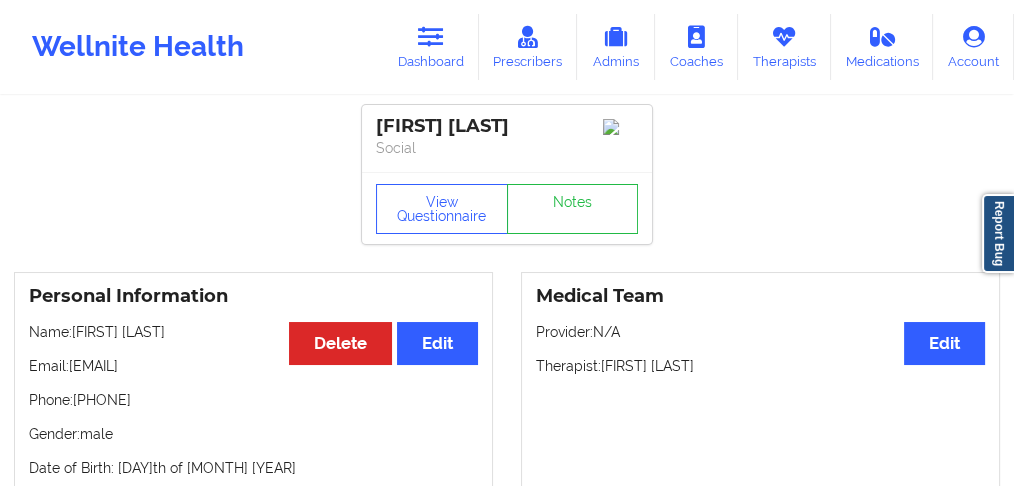 drag, startPoint x: 253, startPoint y: 374, endPoint x: 72, endPoint y: 375, distance: 181.00276 